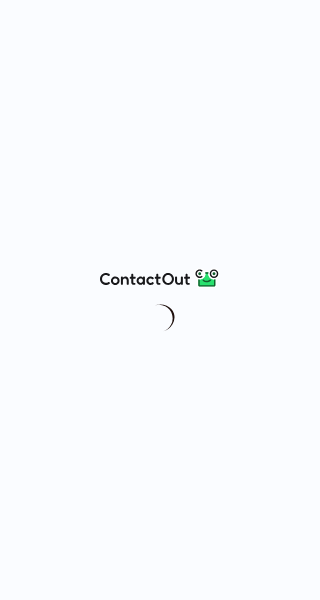 scroll, scrollTop: 0, scrollLeft: 0, axis: both 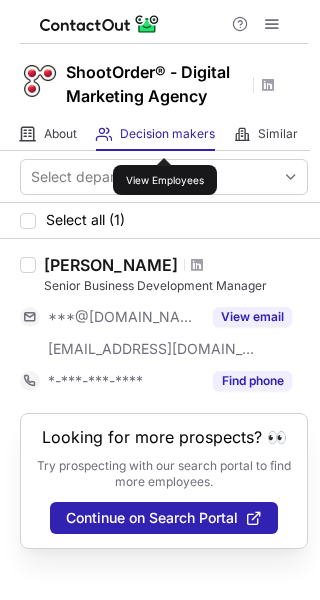 click on "Decision makers" at bounding box center (167, 134) 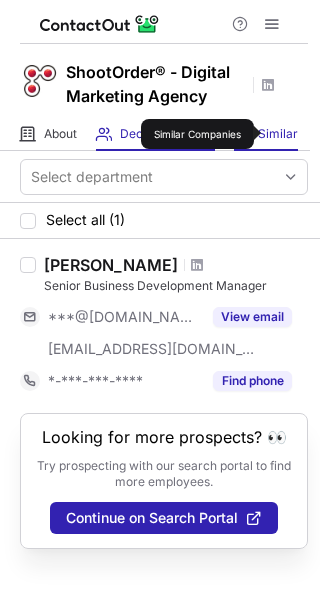 click on "Similar" at bounding box center (278, 134) 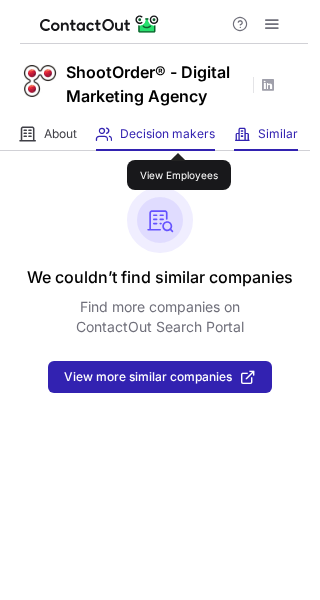 click on "Decision makers" at bounding box center (167, 134) 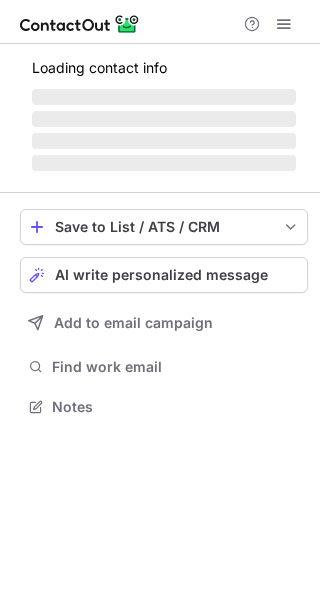 scroll, scrollTop: 0, scrollLeft: 0, axis: both 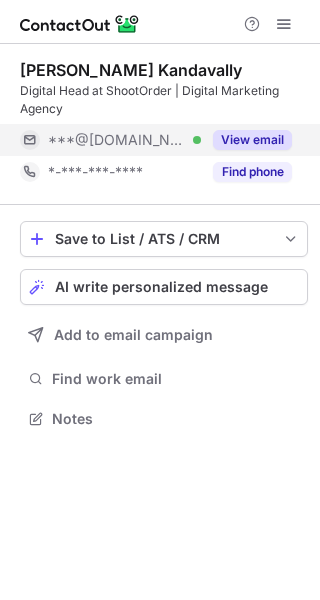 click on "View email" at bounding box center [252, 140] 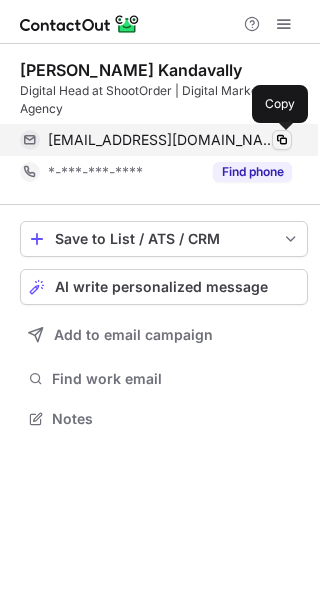 click at bounding box center (282, 140) 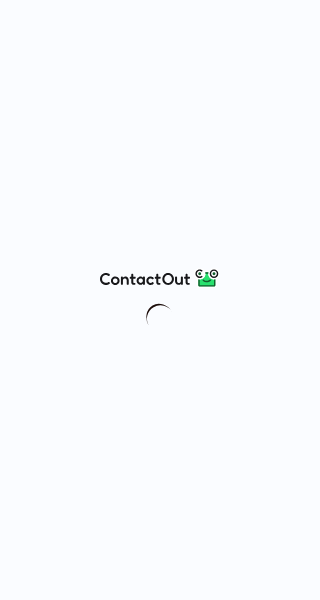 scroll, scrollTop: 0, scrollLeft: 0, axis: both 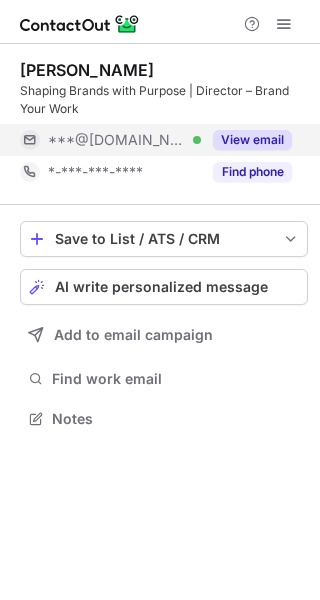 click on "View email" at bounding box center [252, 140] 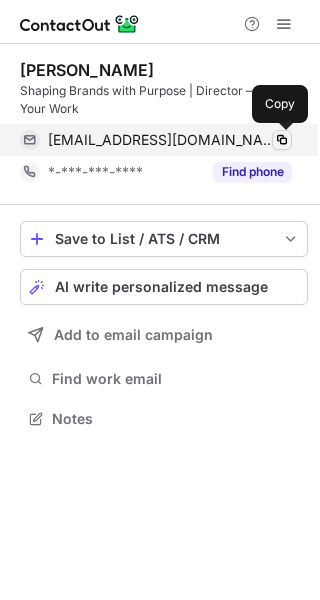 click at bounding box center [282, 140] 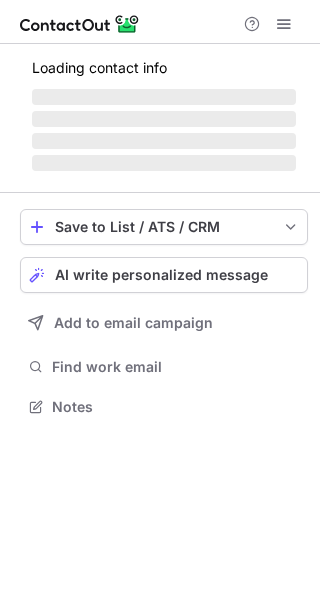 scroll, scrollTop: 0, scrollLeft: 0, axis: both 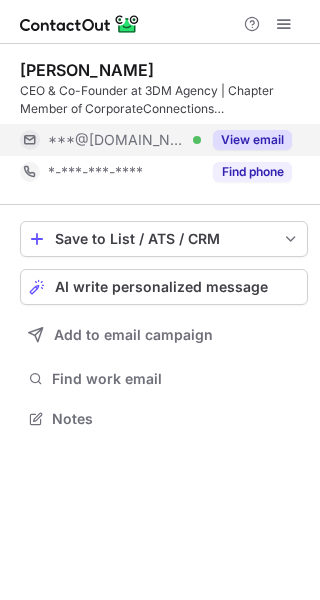 click on "View email" at bounding box center (252, 140) 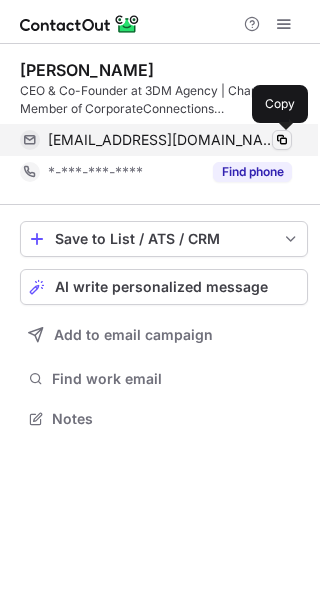 click at bounding box center [282, 140] 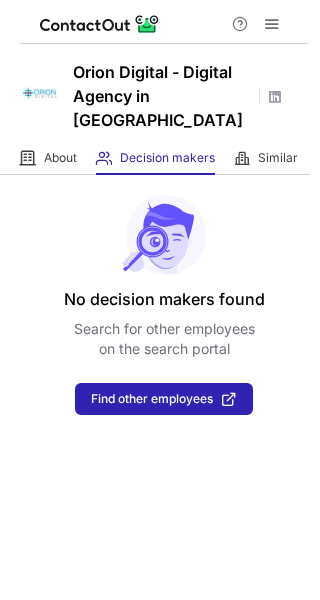 scroll, scrollTop: 0, scrollLeft: 0, axis: both 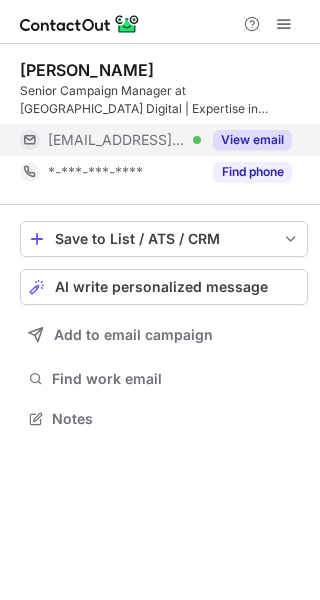 click on "View email" at bounding box center [252, 140] 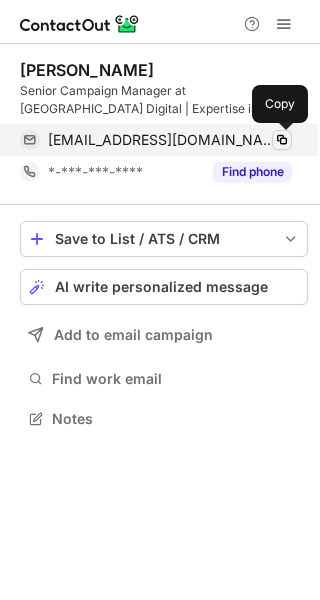 click at bounding box center [282, 140] 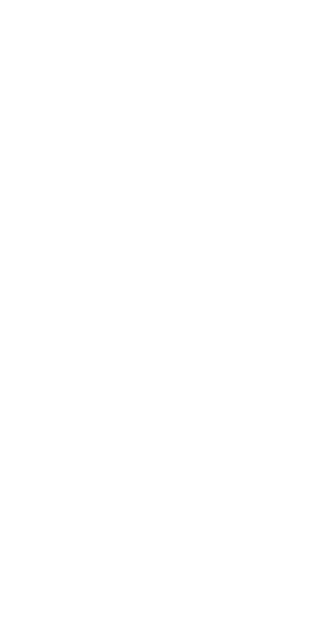 scroll, scrollTop: 0, scrollLeft: 0, axis: both 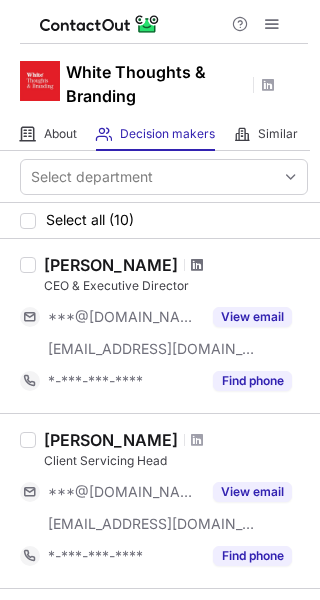 click at bounding box center [197, 265] 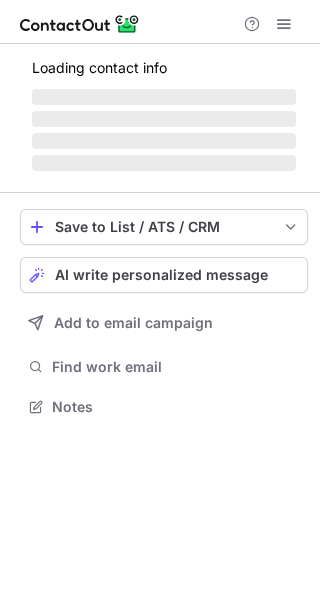 scroll, scrollTop: 0, scrollLeft: 0, axis: both 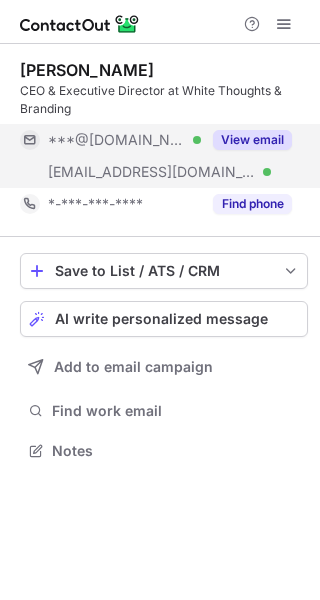 click on "View email" at bounding box center [252, 140] 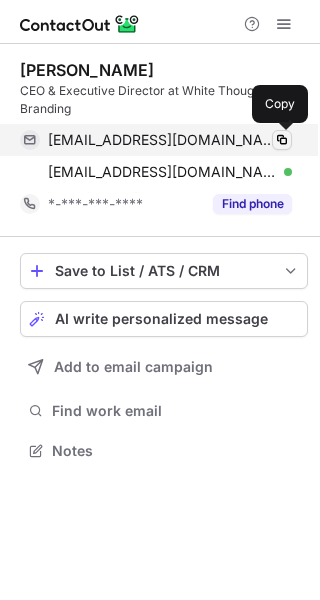 click at bounding box center [282, 140] 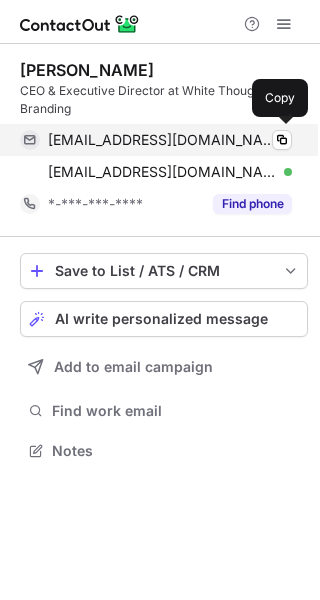 scroll, scrollTop: 0, scrollLeft: 0, axis: both 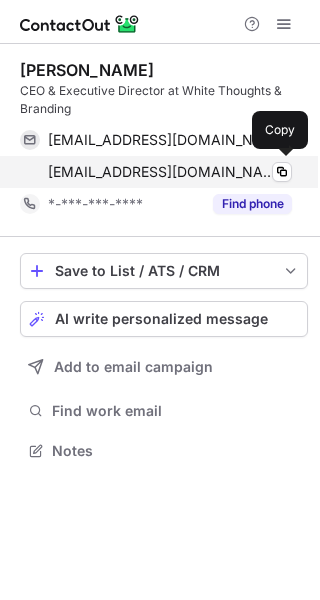 click on "[EMAIL_ADDRESS][DOMAIN_NAME] Verified Copy" at bounding box center (156, 172) 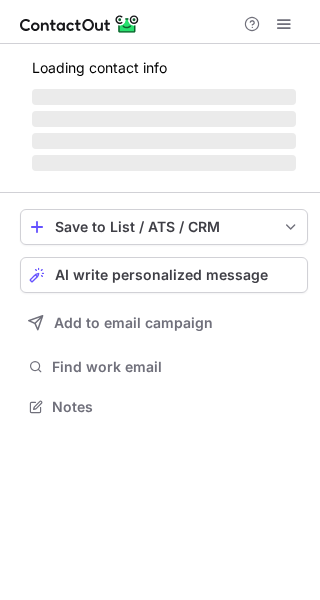 scroll, scrollTop: 0, scrollLeft: 0, axis: both 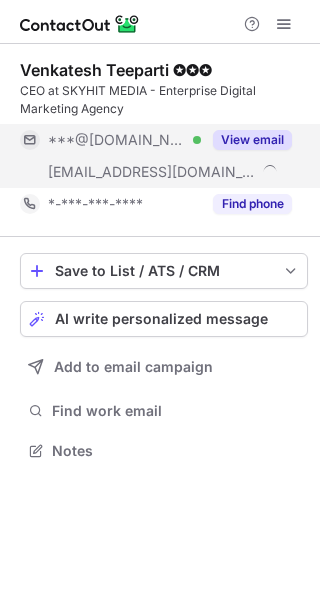 click on "View email" at bounding box center (252, 140) 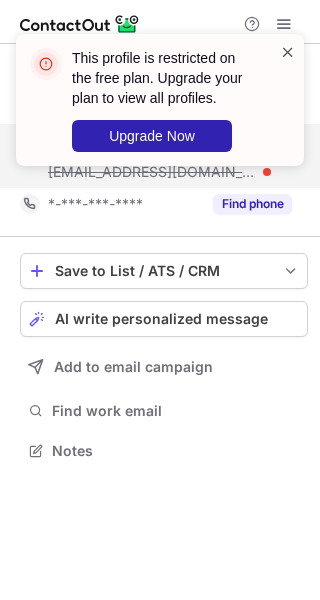 click at bounding box center (288, 52) 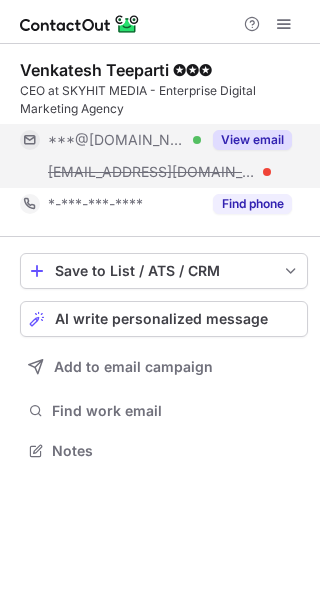 click on "View email" at bounding box center [252, 140] 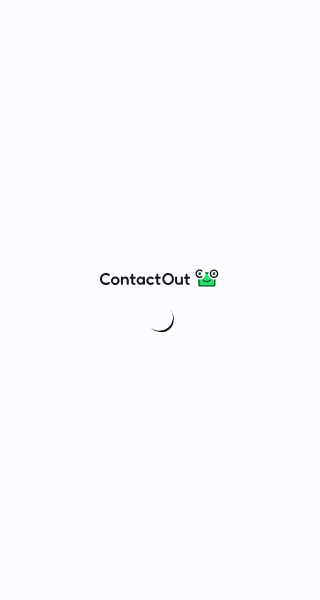 scroll, scrollTop: 0, scrollLeft: 0, axis: both 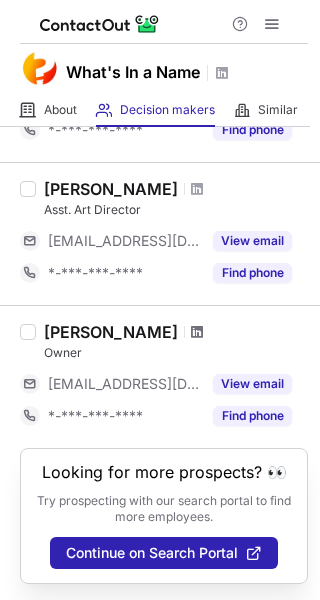 click at bounding box center (197, 332) 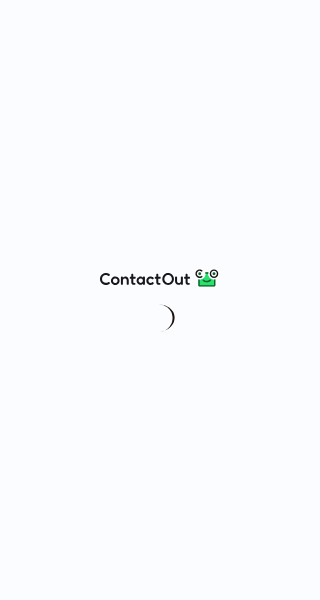 scroll, scrollTop: 0, scrollLeft: 0, axis: both 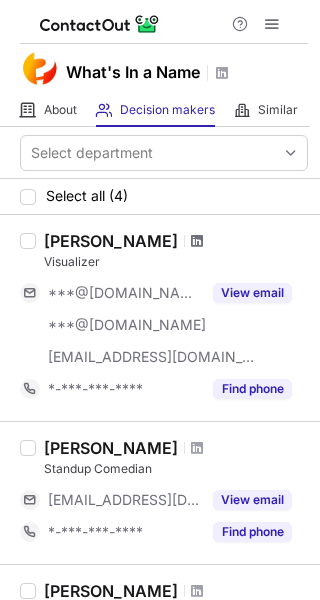 click at bounding box center [197, 241] 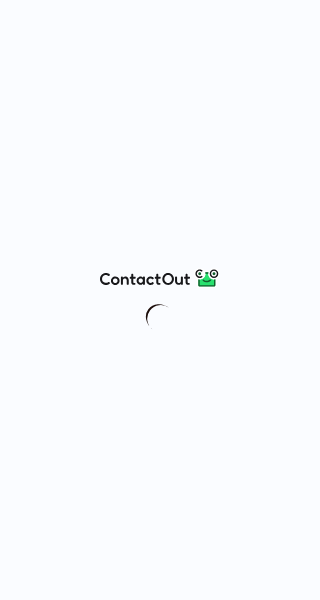 scroll, scrollTop: 0, scrollLeft: 0, axis: both 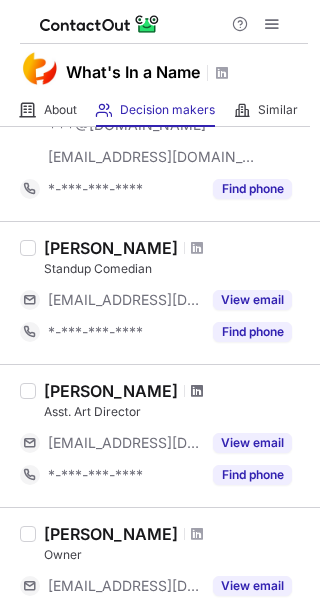 click at bounding box center [197, 391] 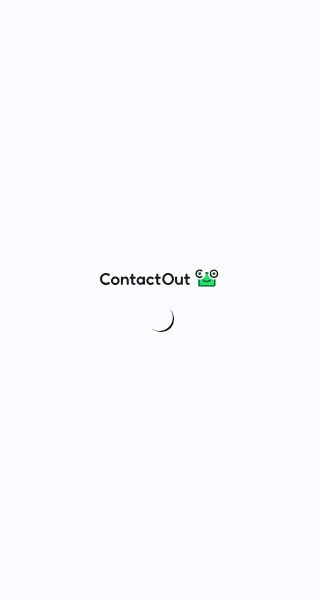 scroll, scrollTop: 0, scrollLeft: 0, axis: both 